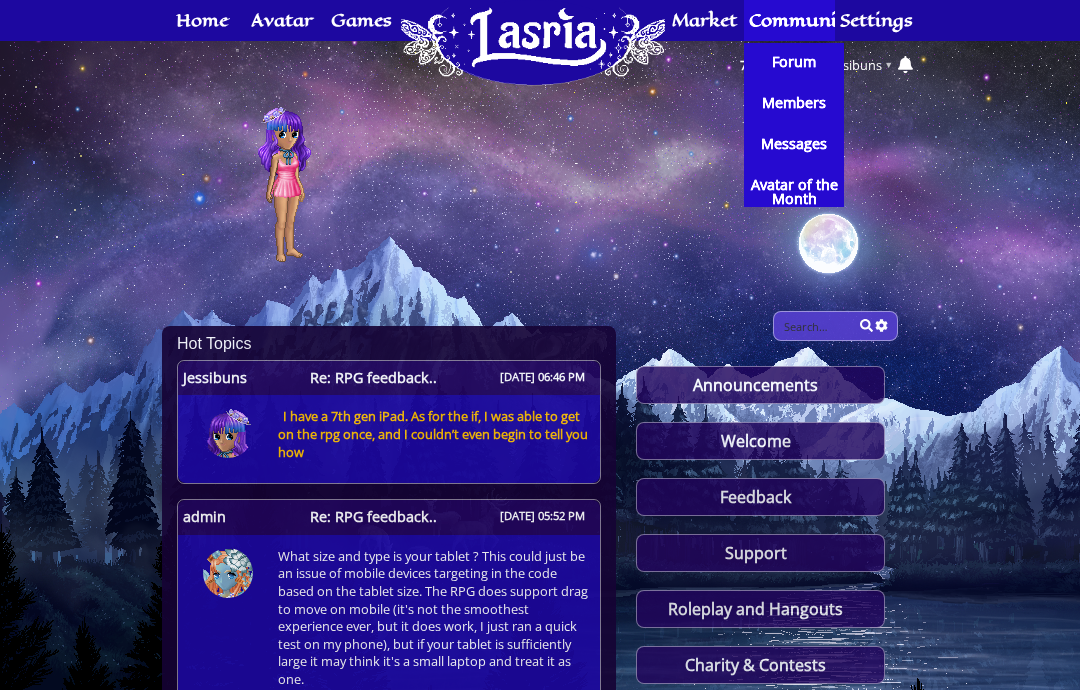 scroll, scrollTop: 0, scrollLeft: 0, axis: both 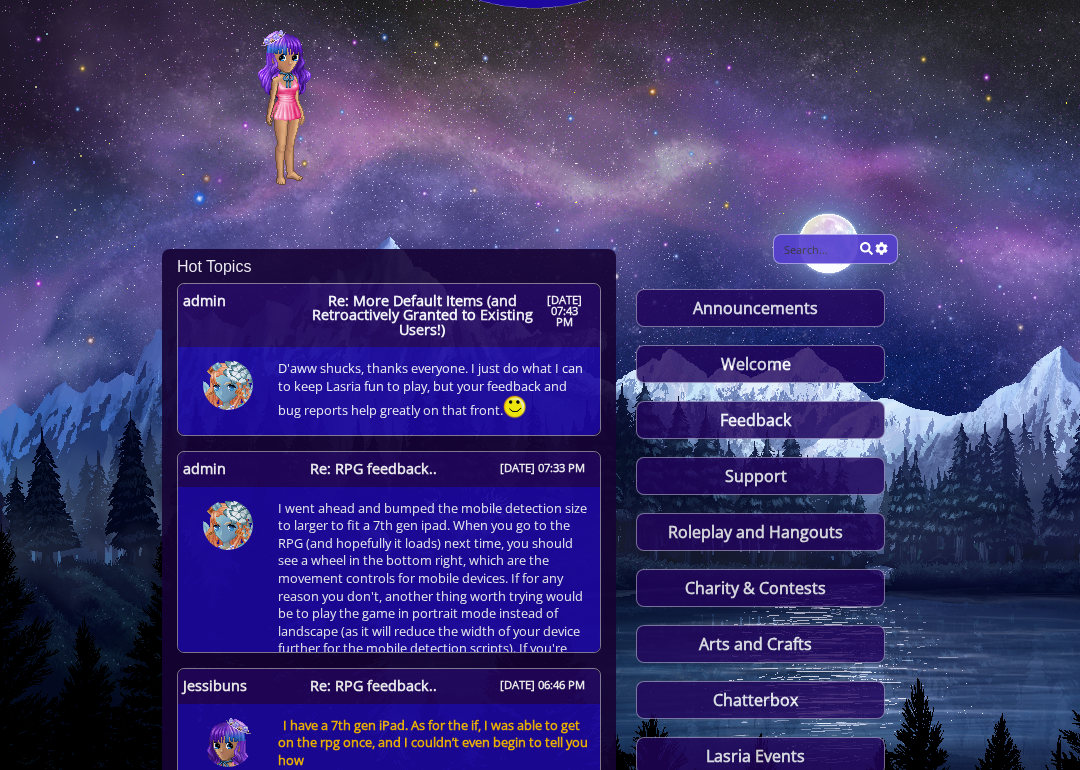 click on "I went ahead and bumped the mobile detection size to larger to fit a 7th gen ipad. When you go to the RPG (and hopefully it loads) next time, you should see a wheel in the bottom right, which are the movement controls for mobile devices. If for any reason you don't, another thing worth trying would be to play the game in portrait mode instead of landscape (as it will reduce the width of your device further for the mobile detection scripts). If you're still experiencing issues while trying to play it on your tablet, please let me know and I'll do my best to address them too. :)" at bounding box center (429, 605) 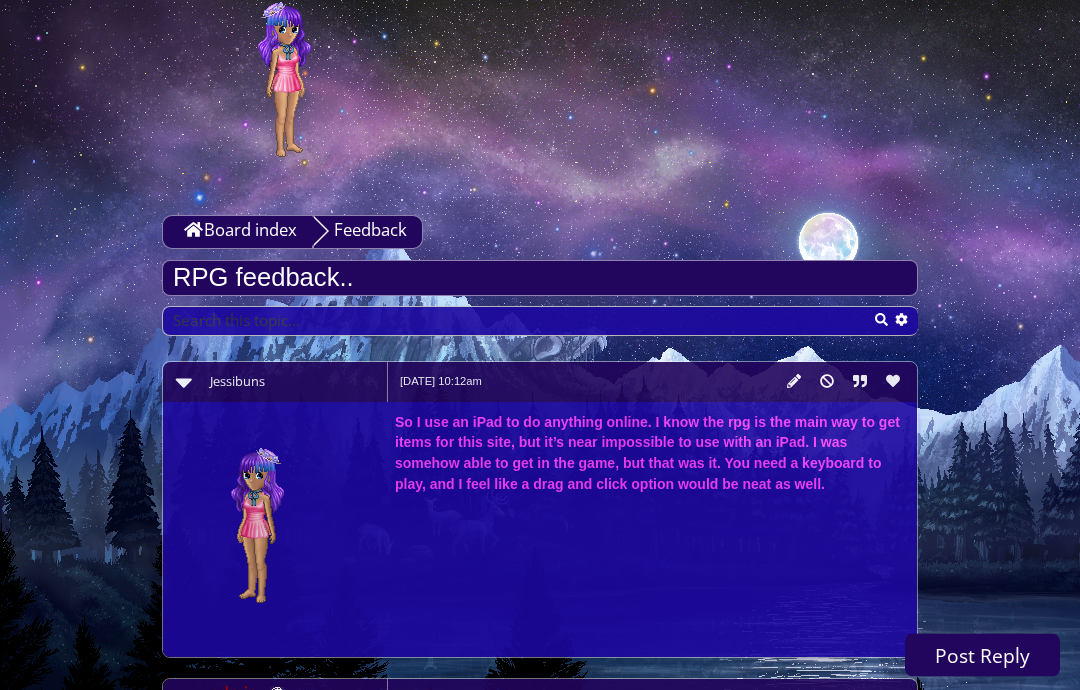 scroll, scrollTop: 0, scrollLeft: 0, axis: both 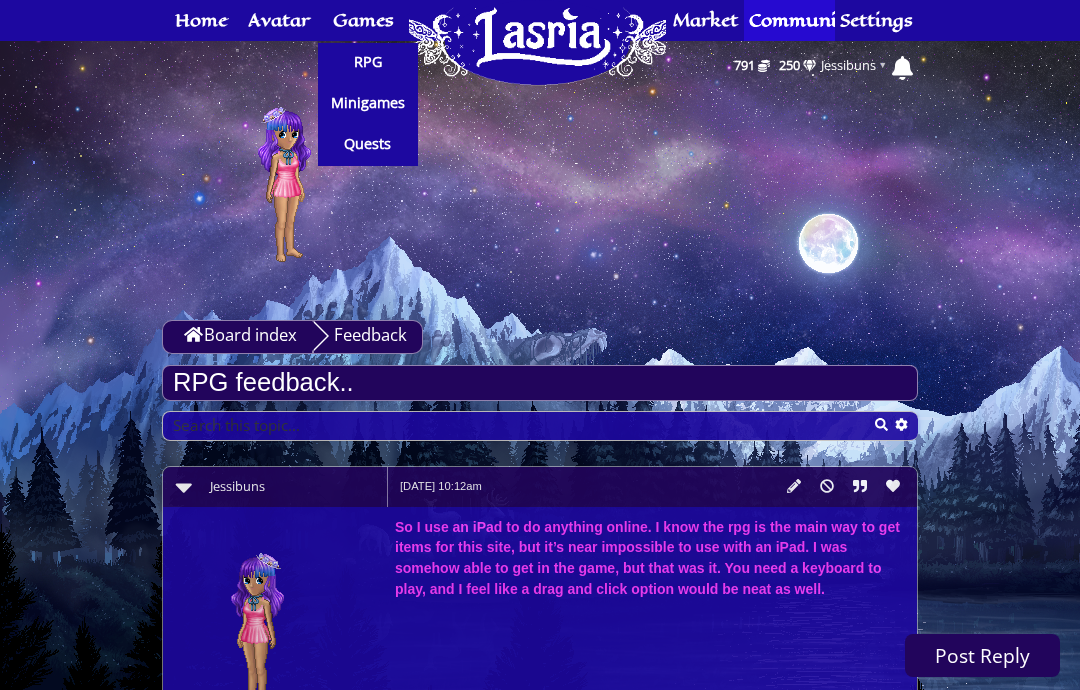 click on "RPG" at bounding box center [368, 62] 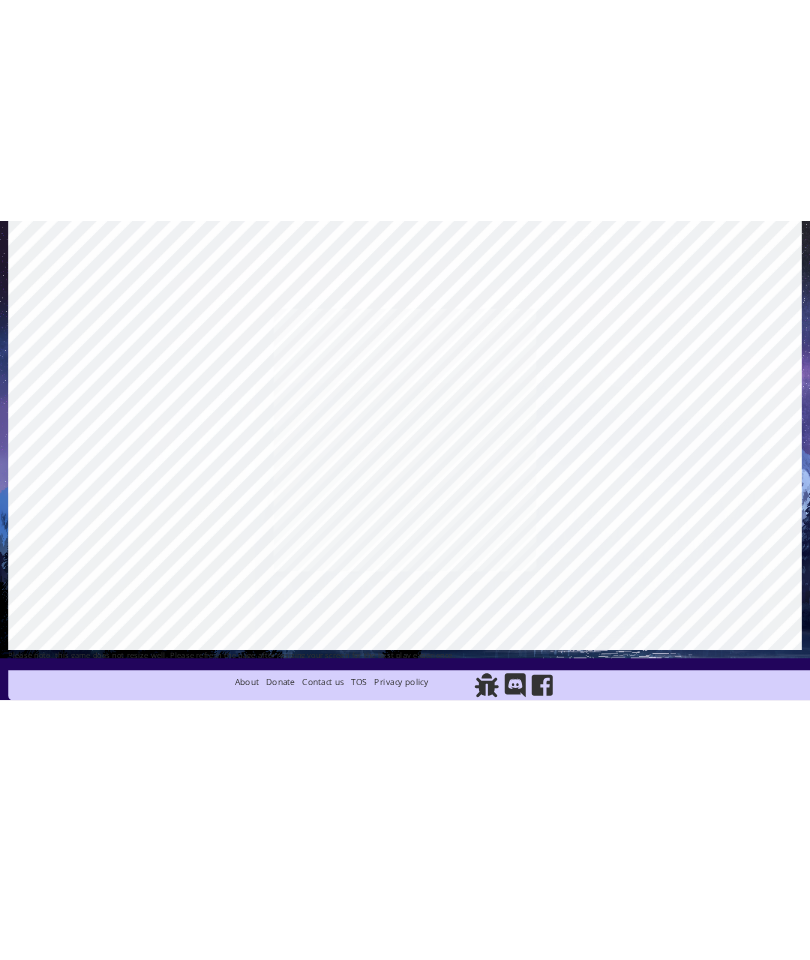 scroll, scrollTop: 61, scrollLeft: 0, axis: vertical 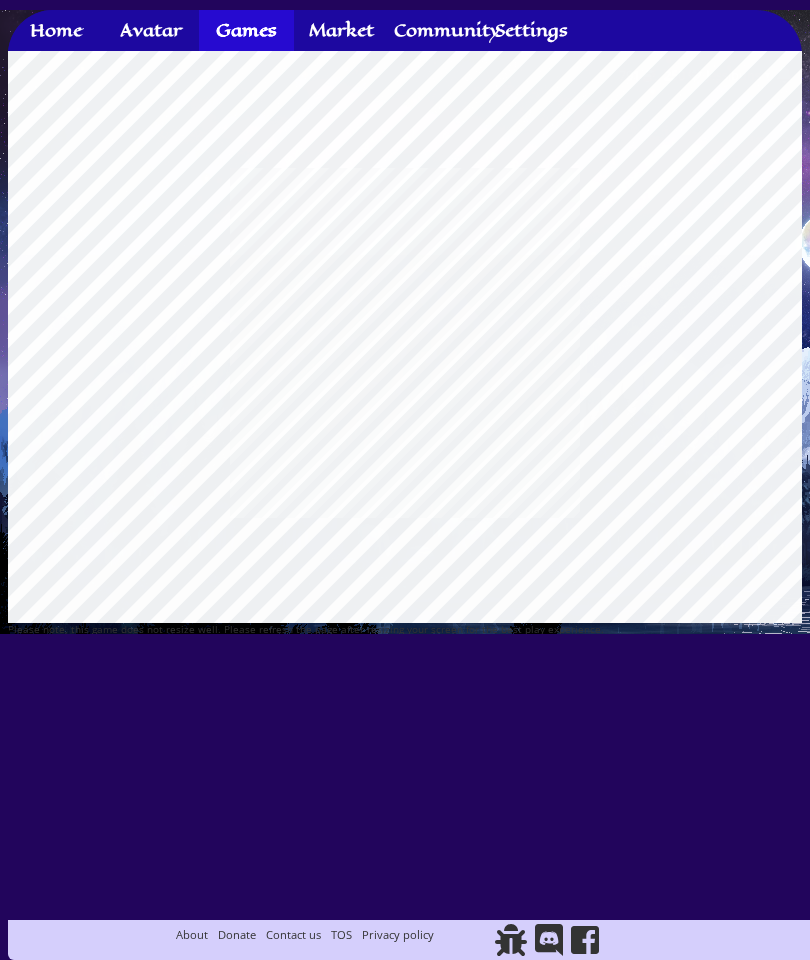 click on "This website uses cookies to ensure you get the best experience on our website.  Learn more Got it!
14
417
Home
Avatar
Crafting Skills
Crafting
Wardrobe
Inventory
Account
Games
RPG
Minigames" at bounding box center (405, 480) 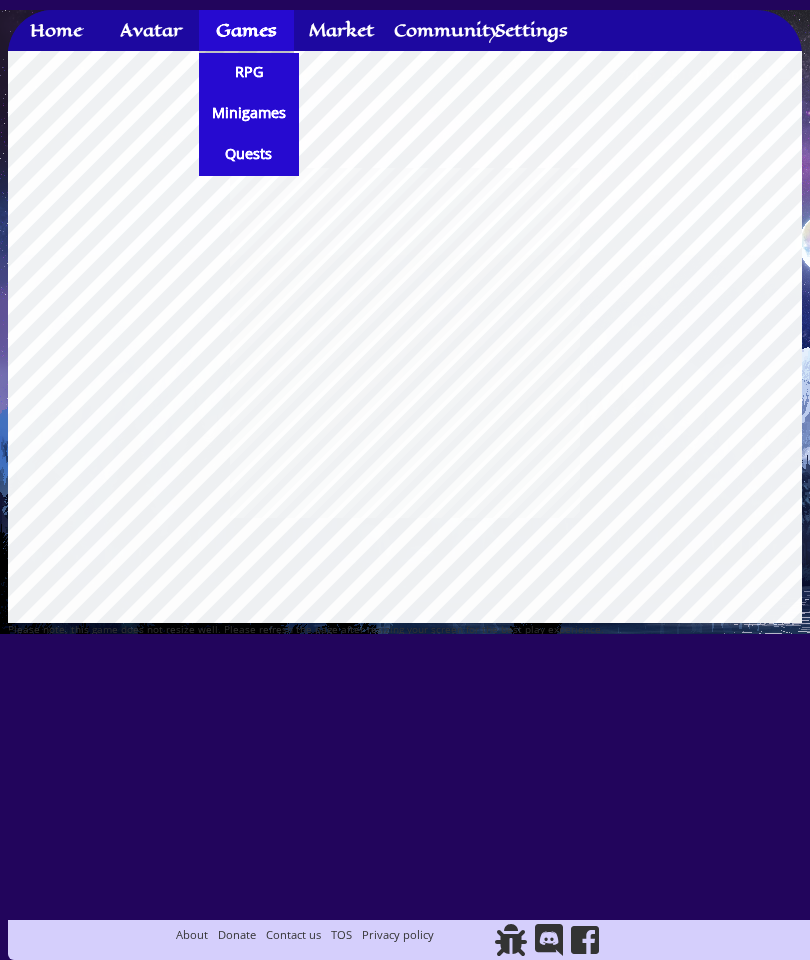 click on "RPG" at bounding box center [249, 72] 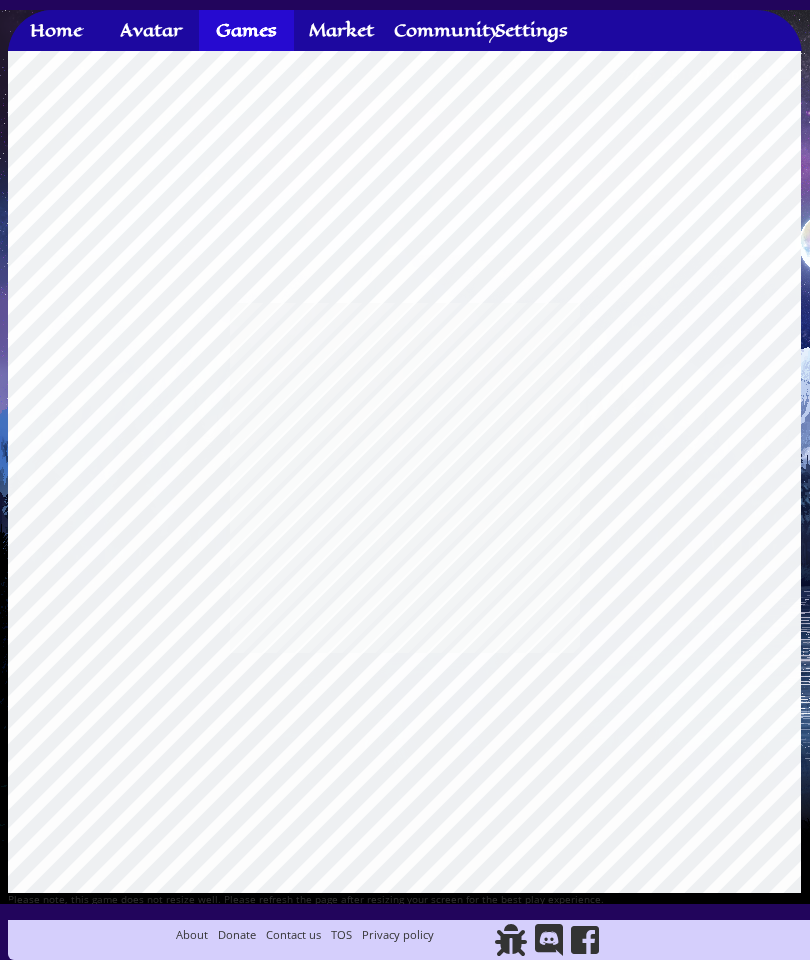 scroll, scrollTop: 0, scrollLeft: 0, axis: both 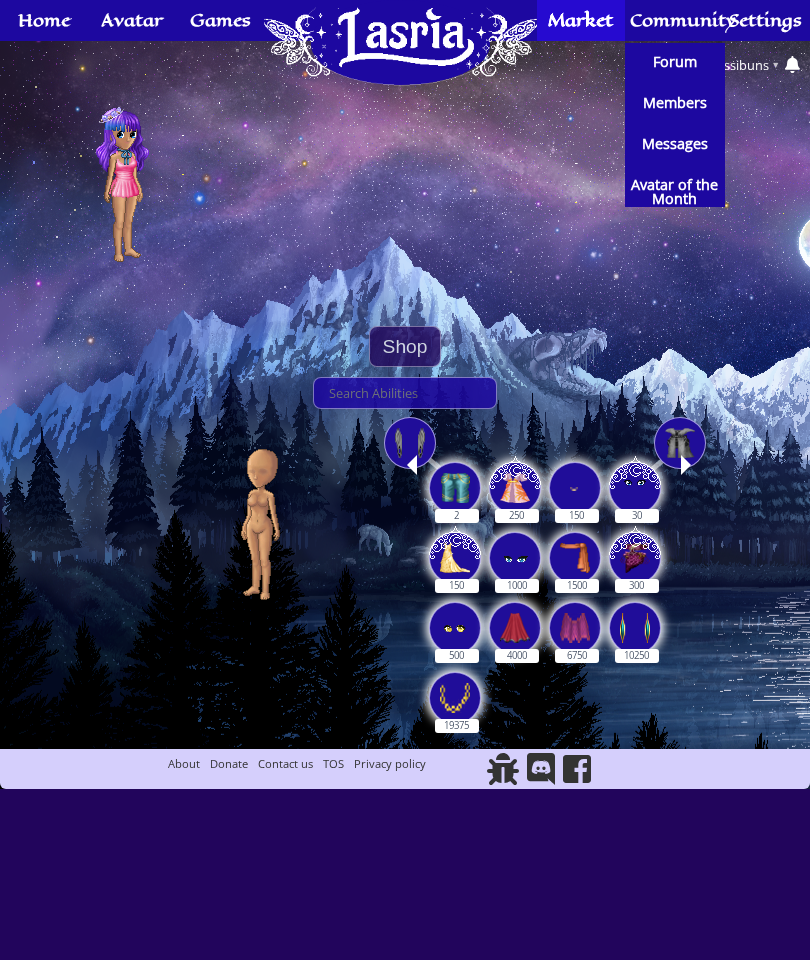 click on "Forum" at bounding box center (675, 62) 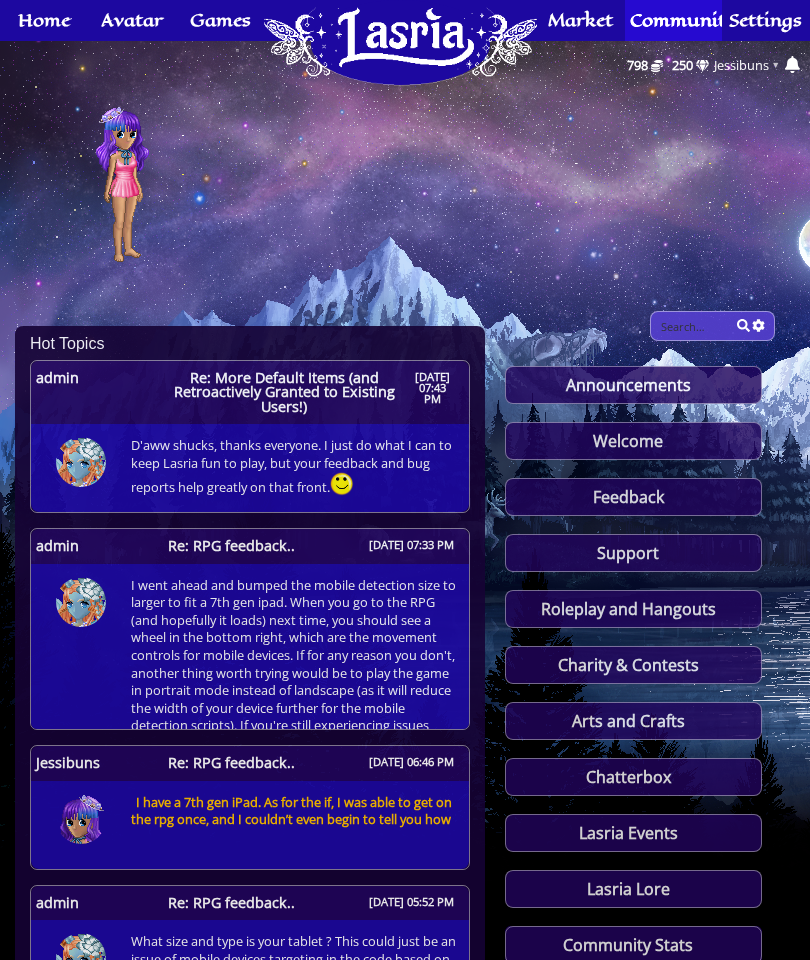 scroll, scrollTop: 0, scrollLeft: 0, axis: both 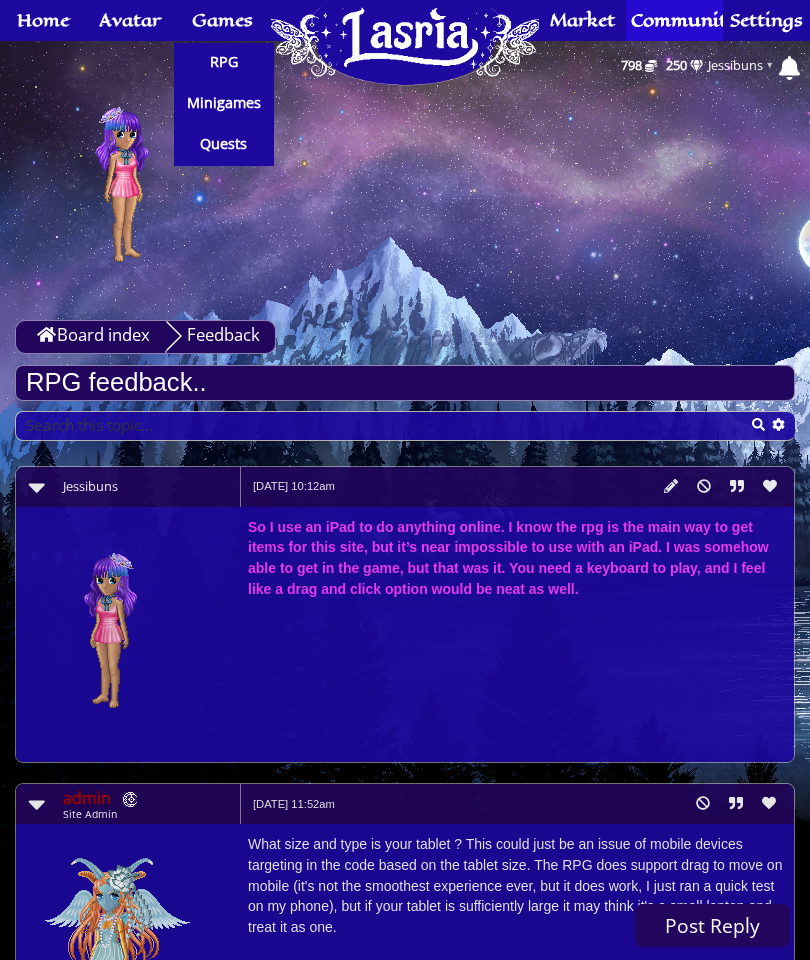 click on "RPG" at bounding box center (224, 62) 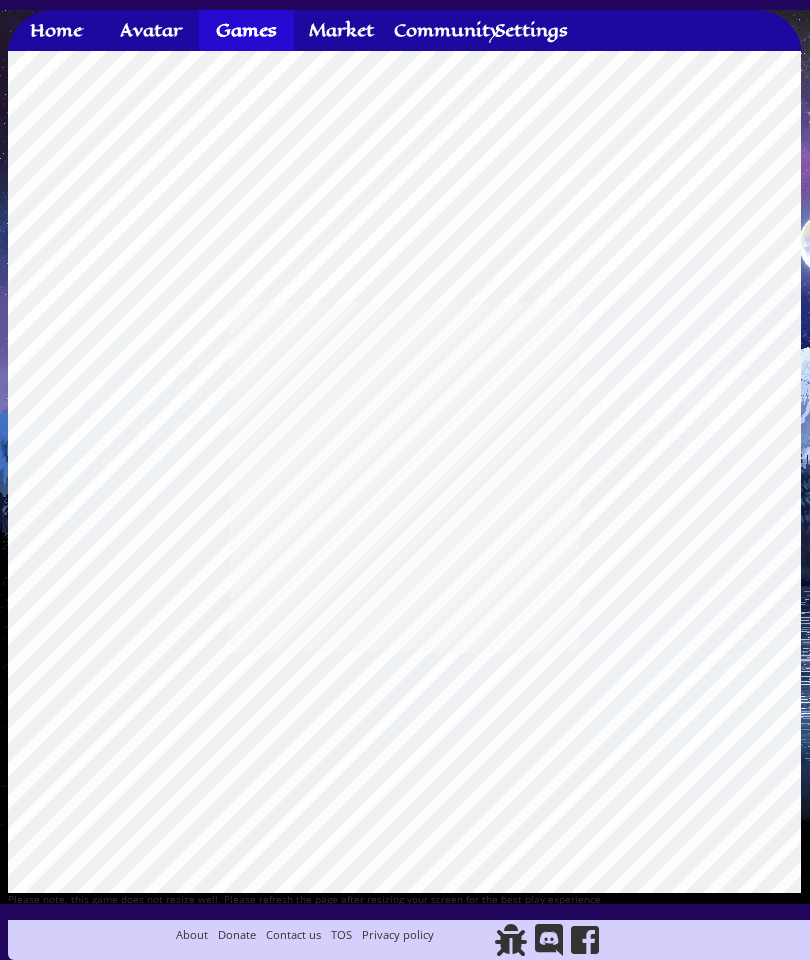 scroll, scrollTop: 0, scrollLeft: 0, axis: both 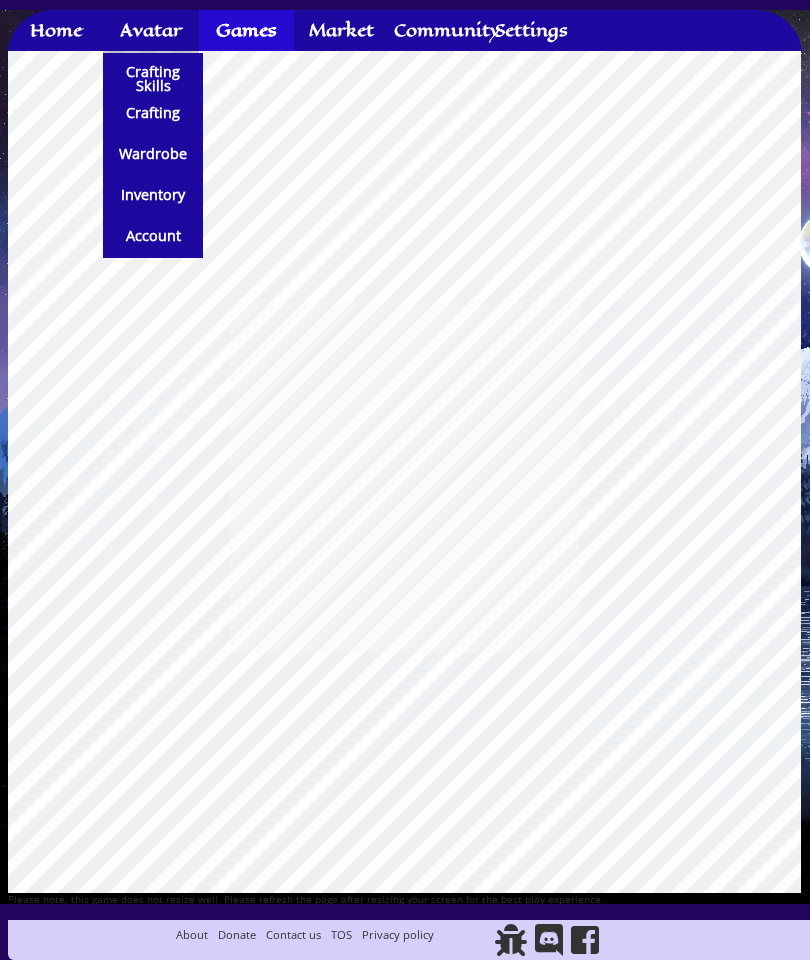 click on "Crafting" at bounding box center [153, 113] 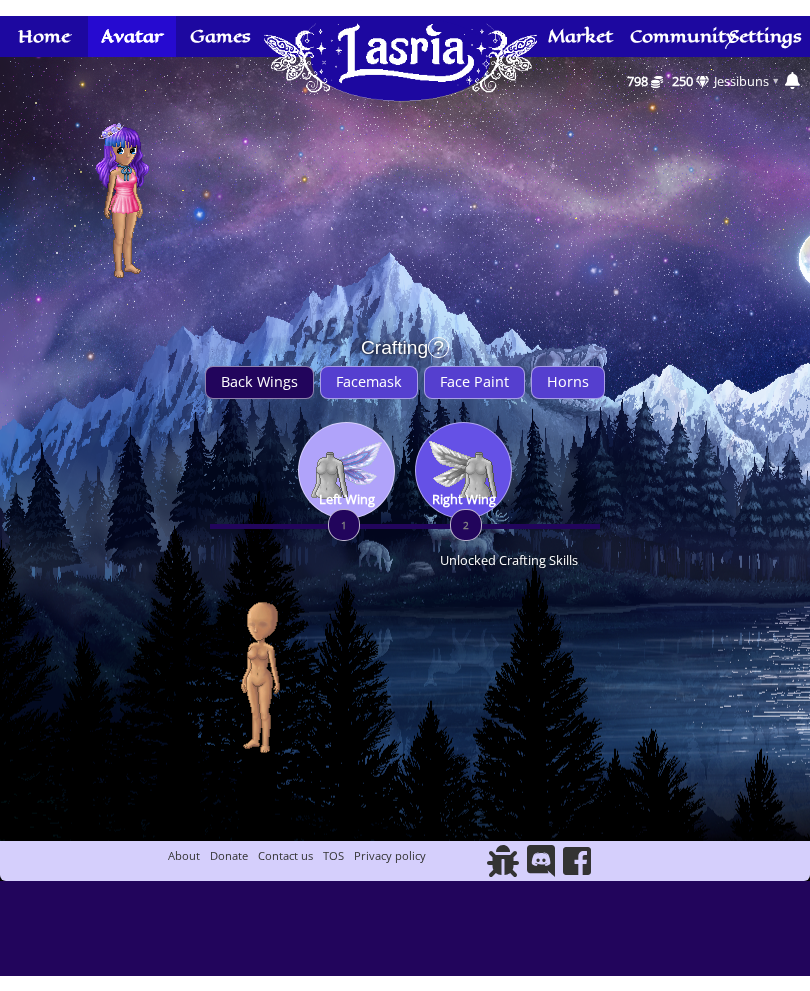 scroll, scrollTop: 0, scrollLeft: 0, axis: both 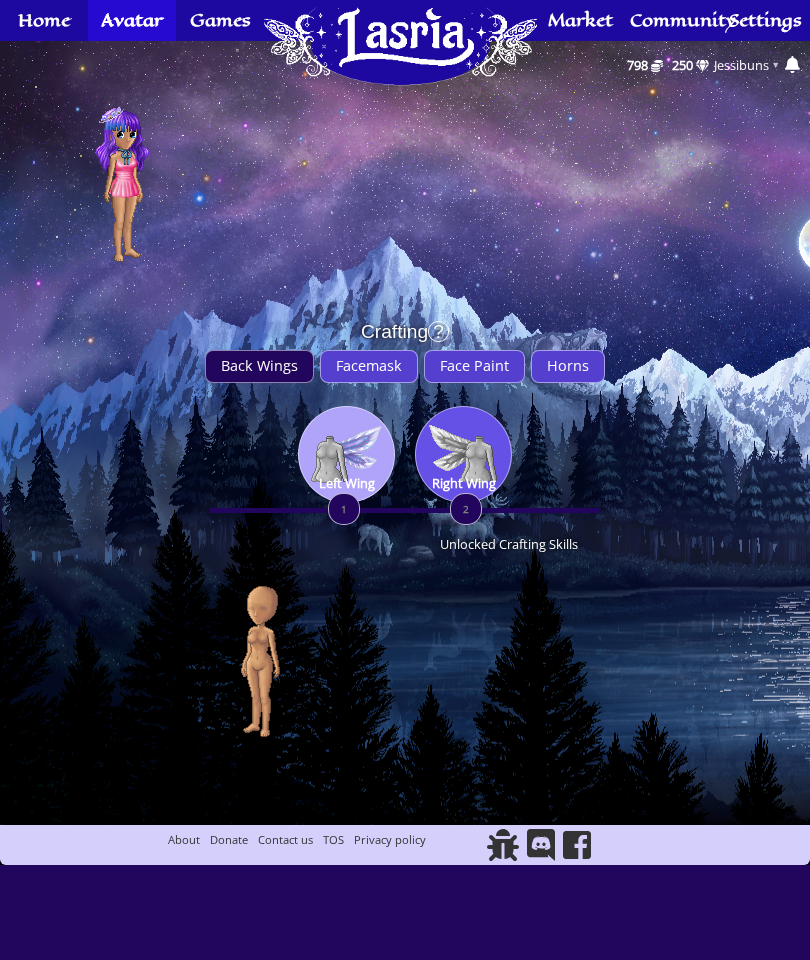 click at bounding box center (346, 454) 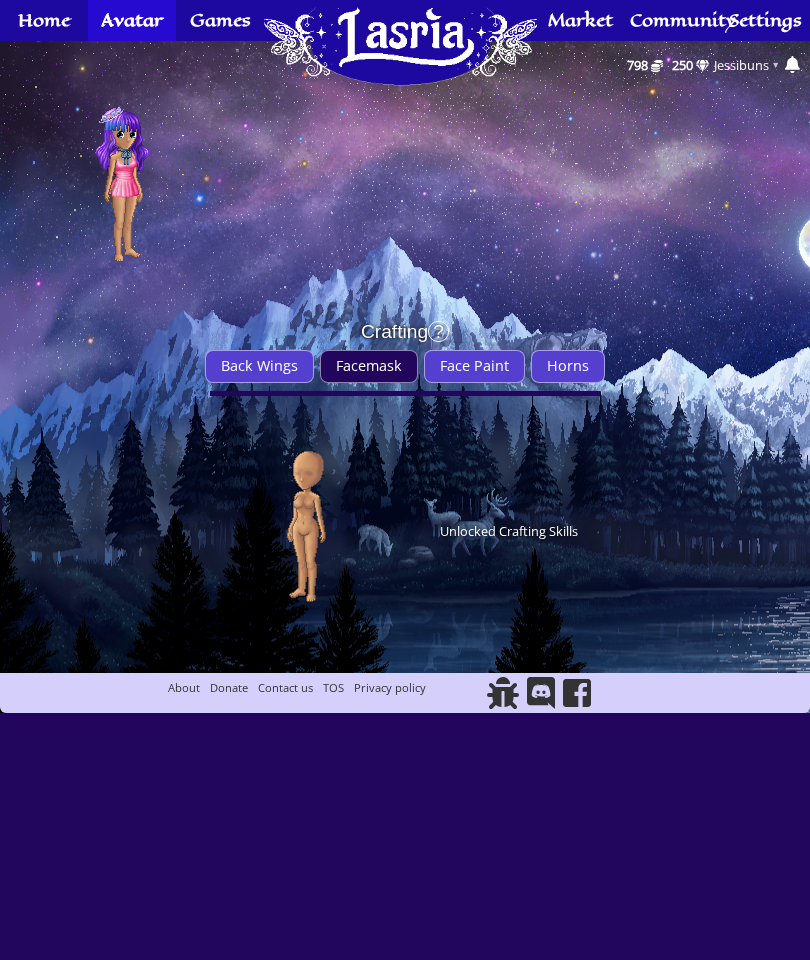 click on "Horns" at bounding box center (568, 365) 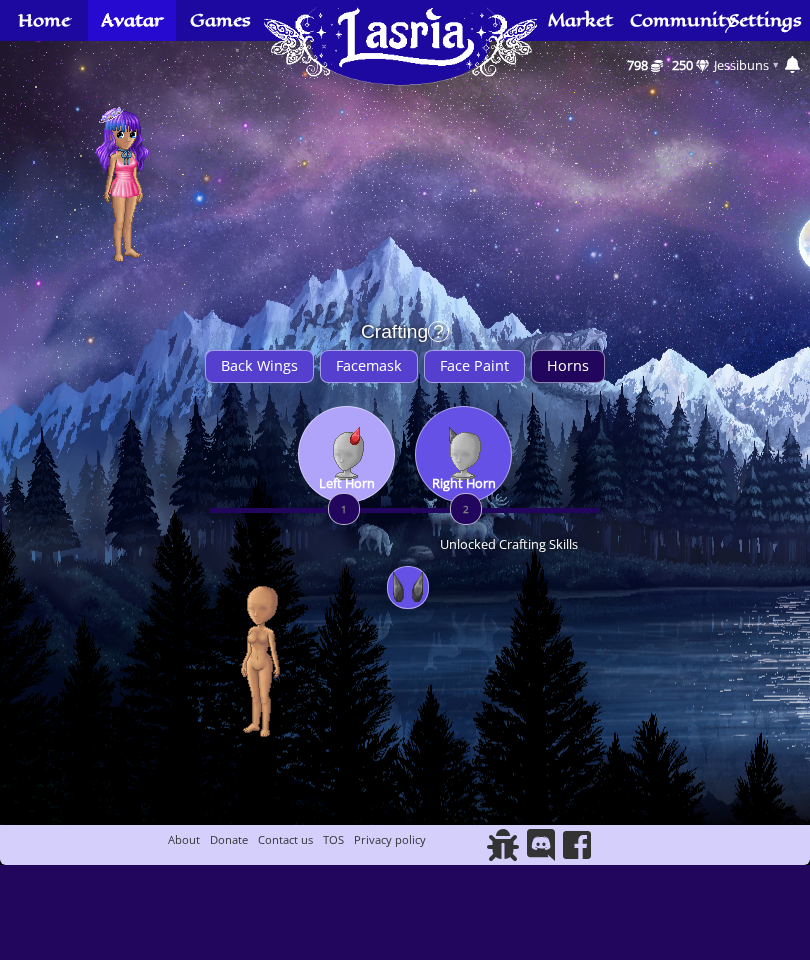 click at bounding box center (346, 454) 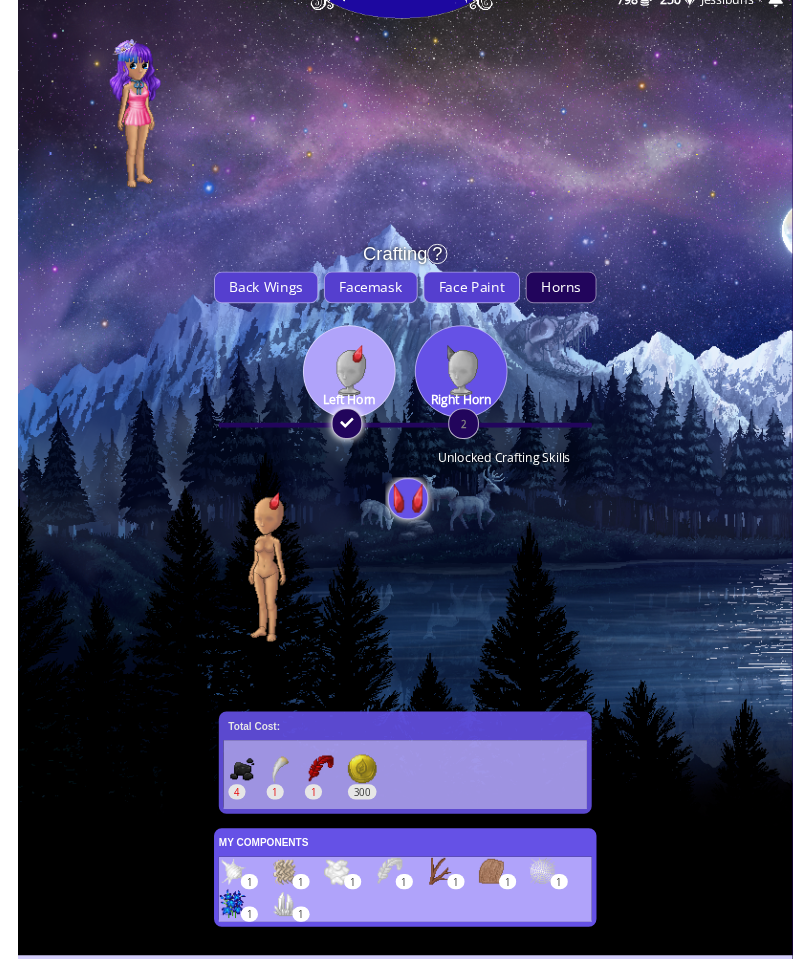 scroll, scrollTop: 110, scrollLeft: 0, axis: vertical 